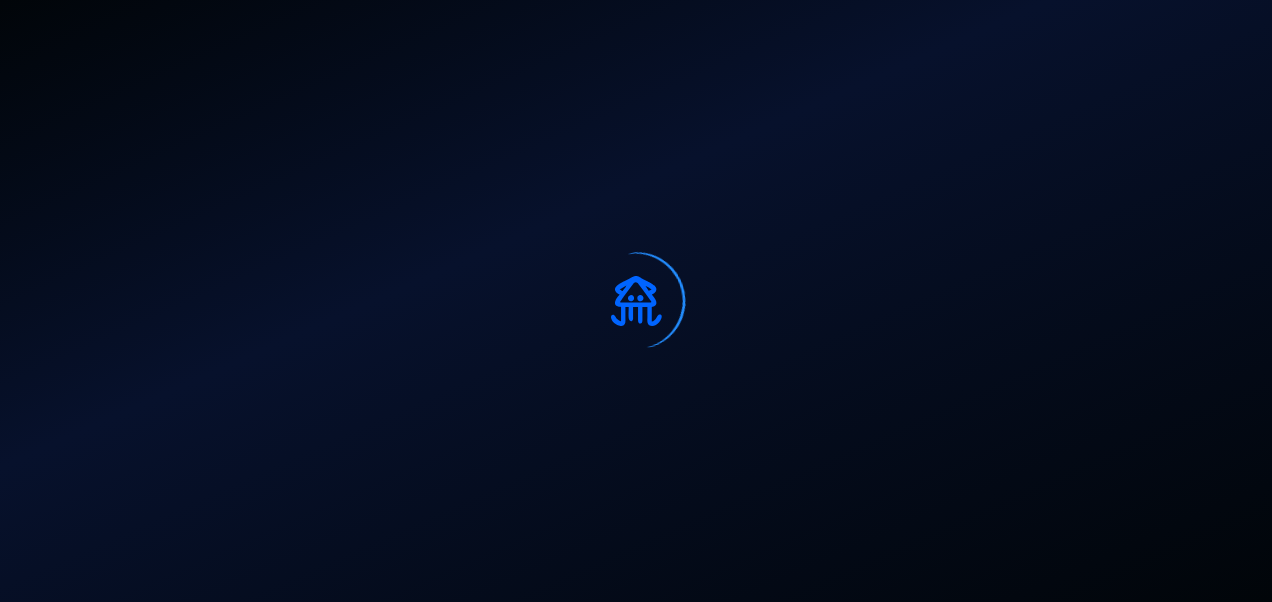 scroll, scrollTop: 0, scrollLeft: 0, axis: both 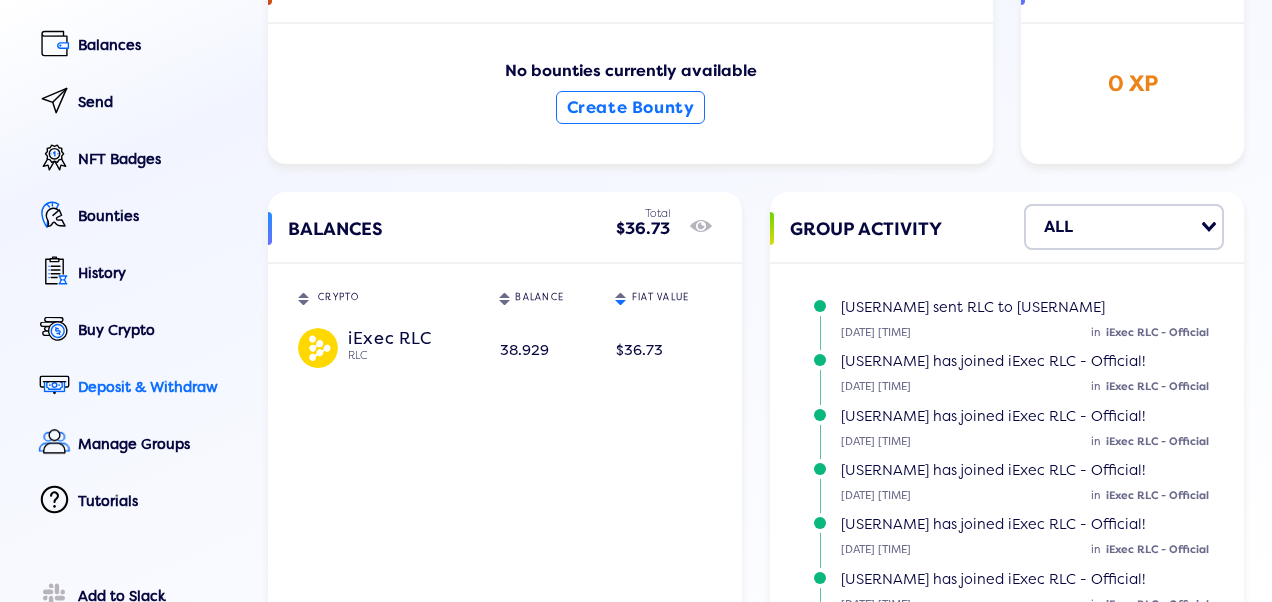 click on "Deposit & Withdraw" 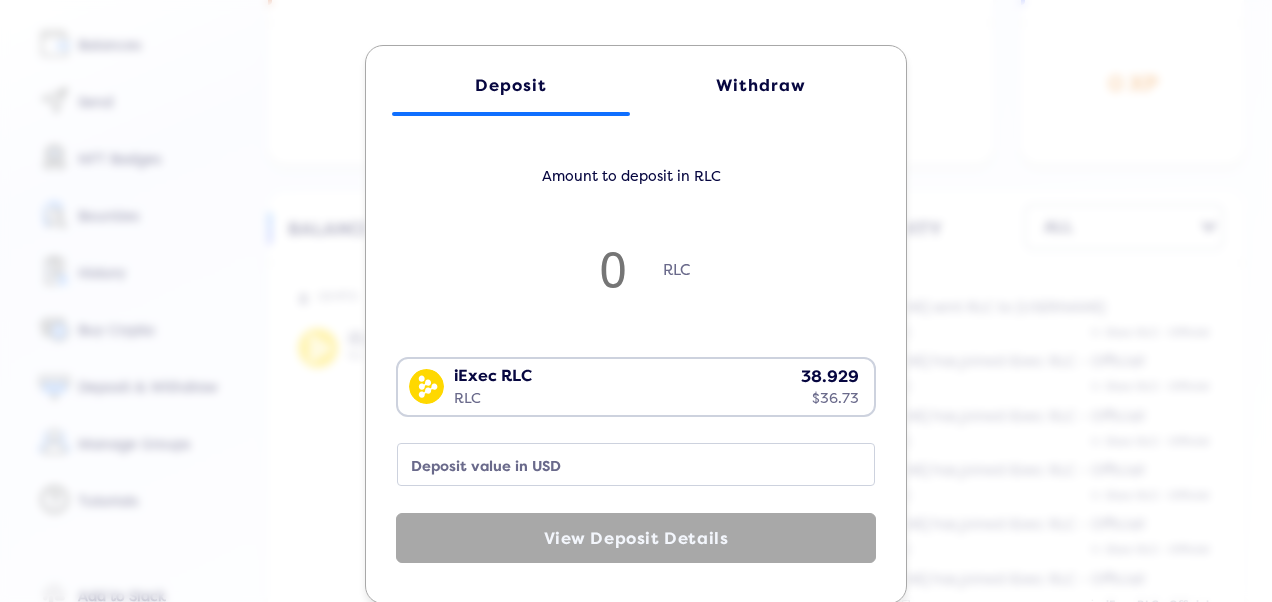 click on "iExec RLC RLC 38.929 $36.73" at bounding box center (631, 385) 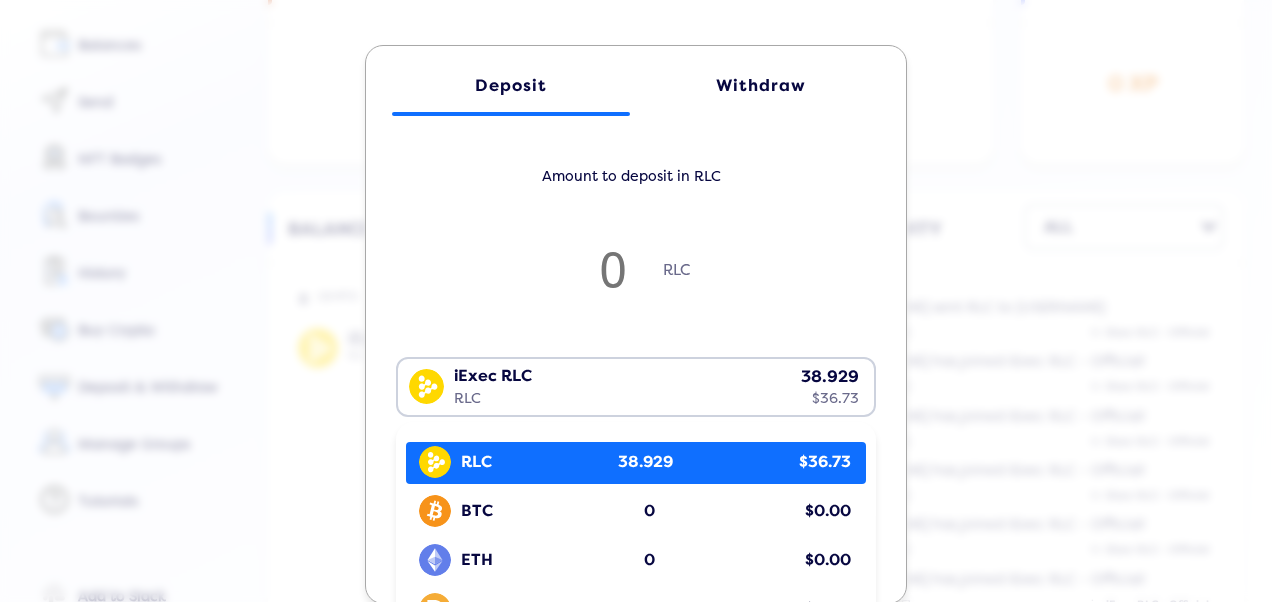 click on "Withdraw" 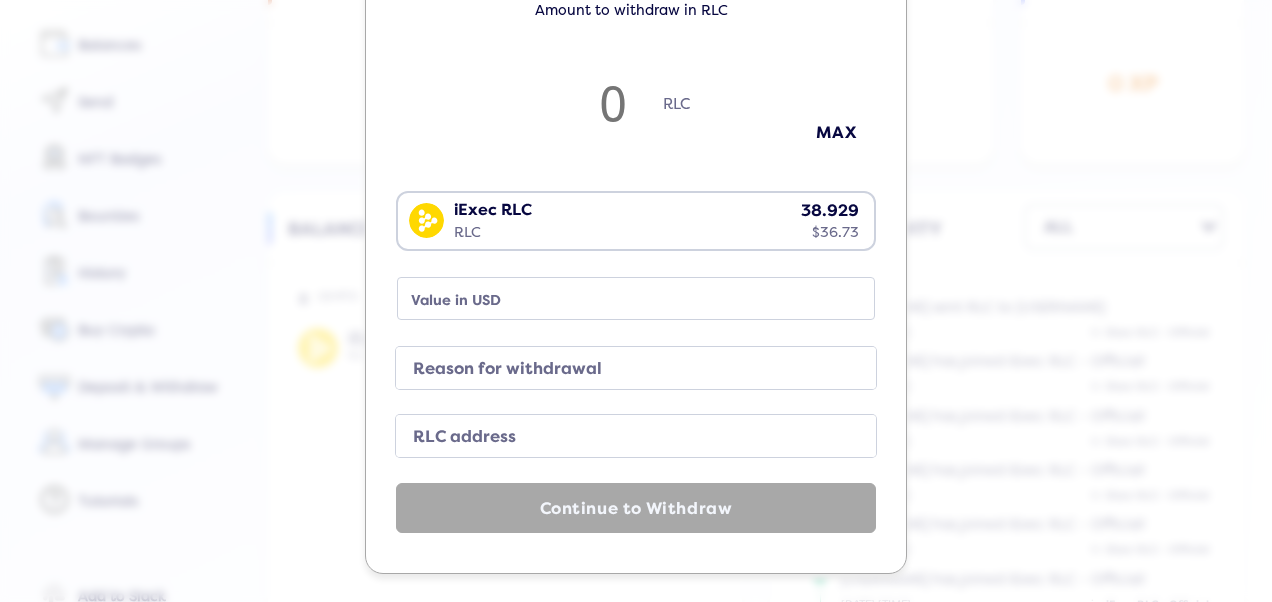 scroll, scrollTop: 167, scrollLeft: 0, axis: vertical 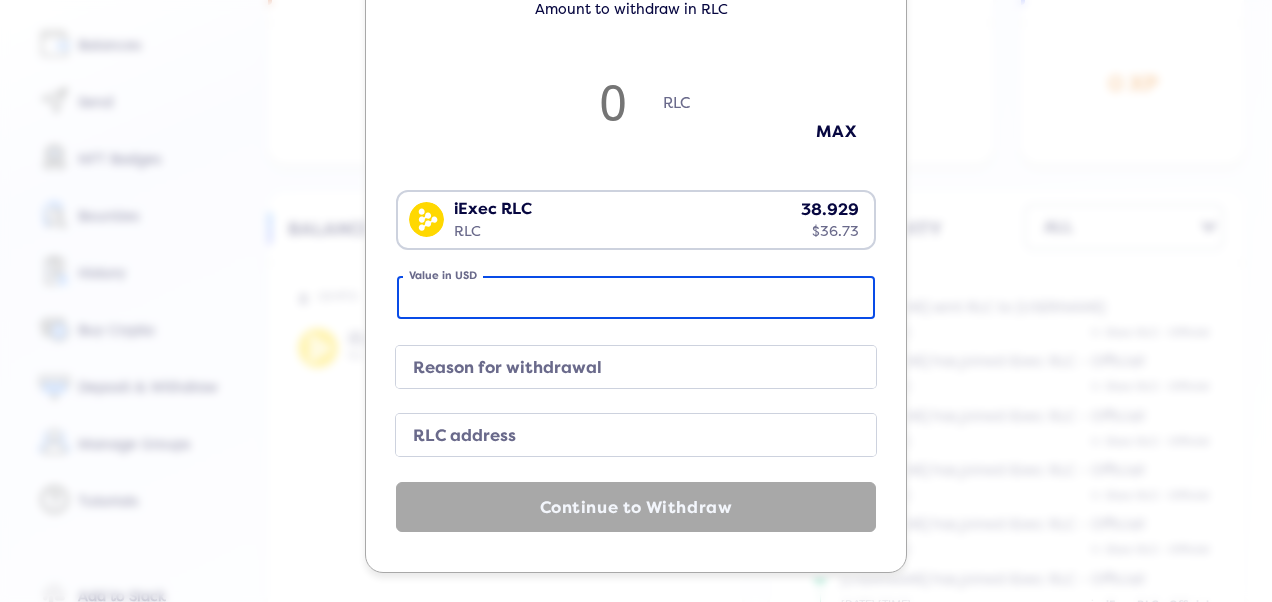 click on "Value in USD" at bounding box center [636, 297] 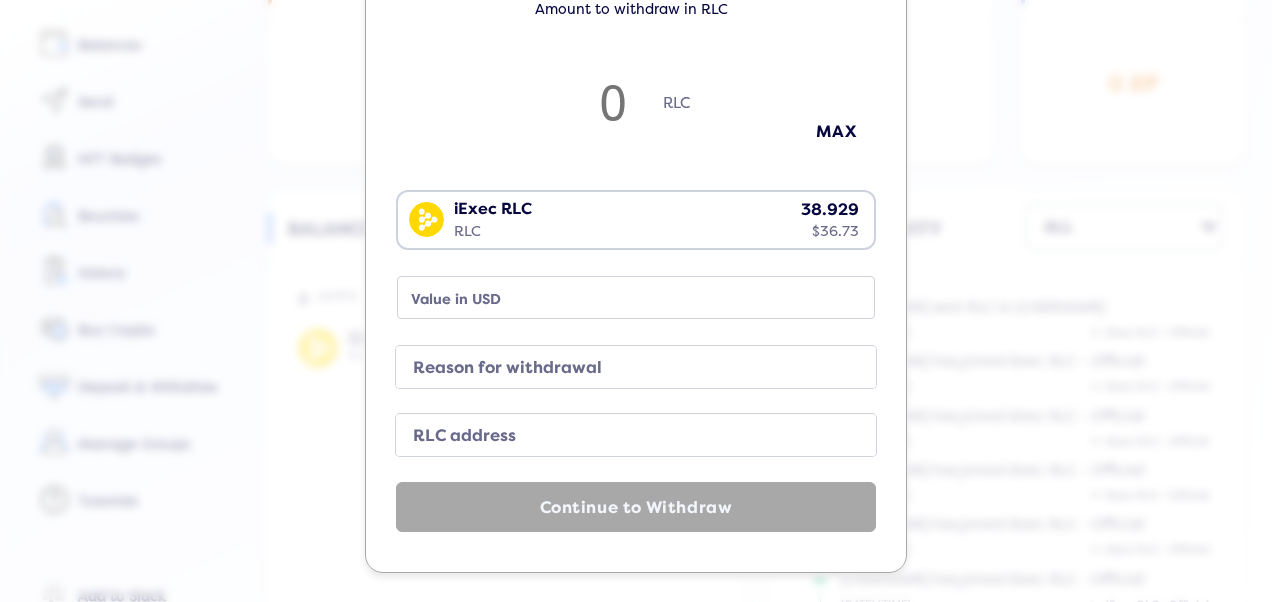click at bounding box center (613, 102) 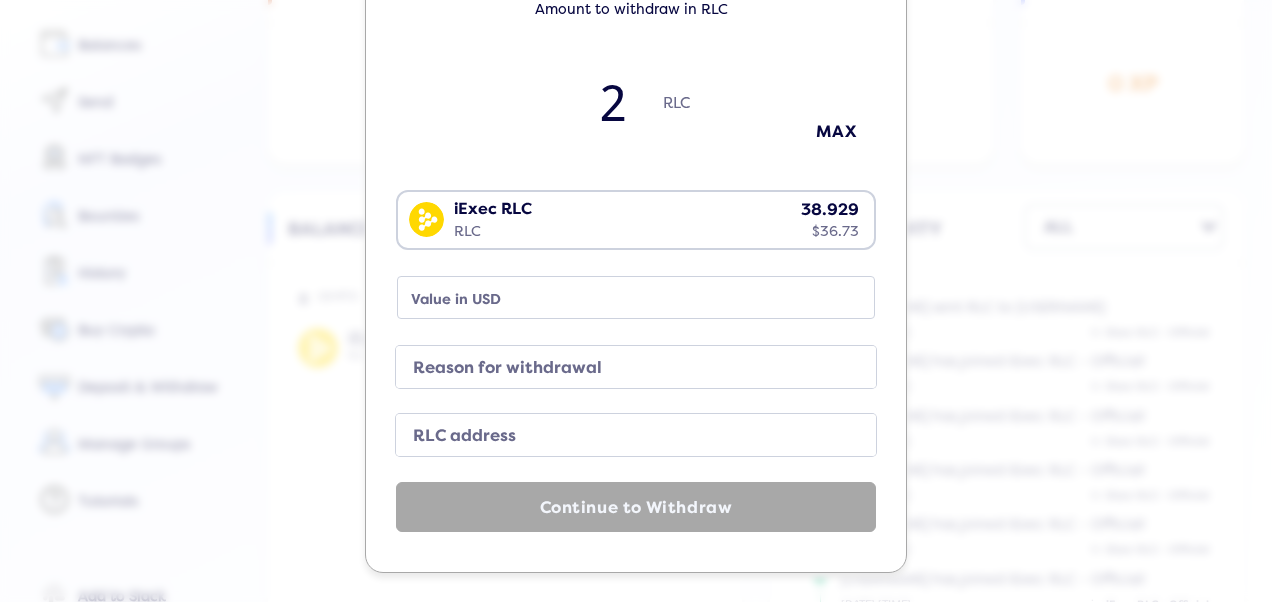 type on "1.88" 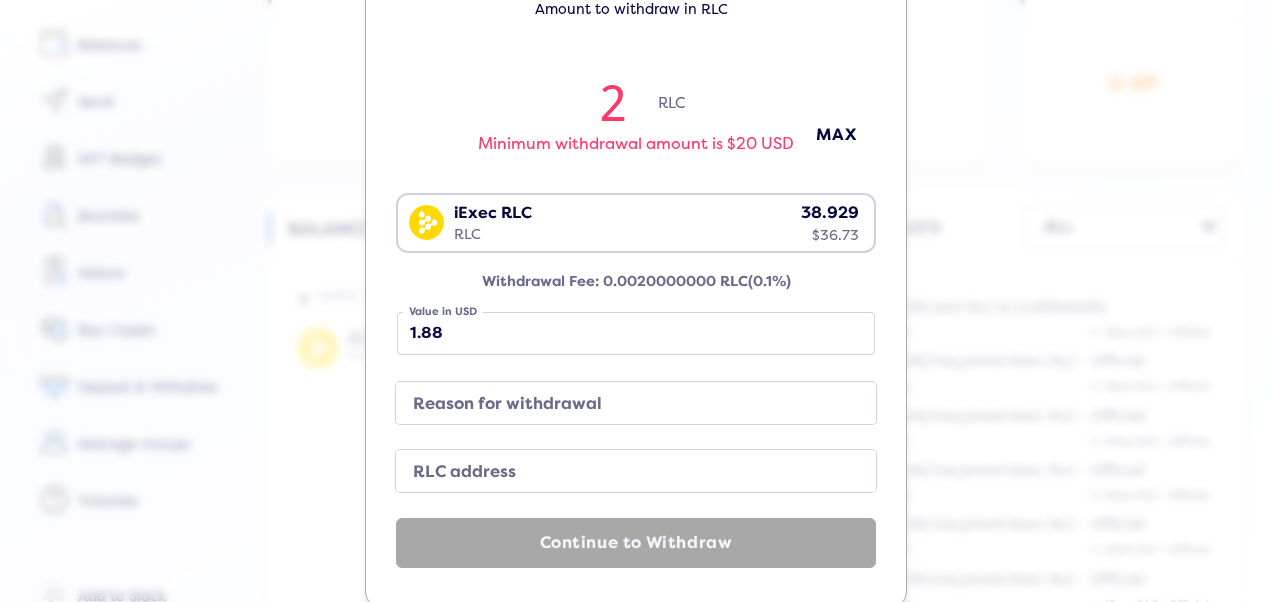 type on "20" 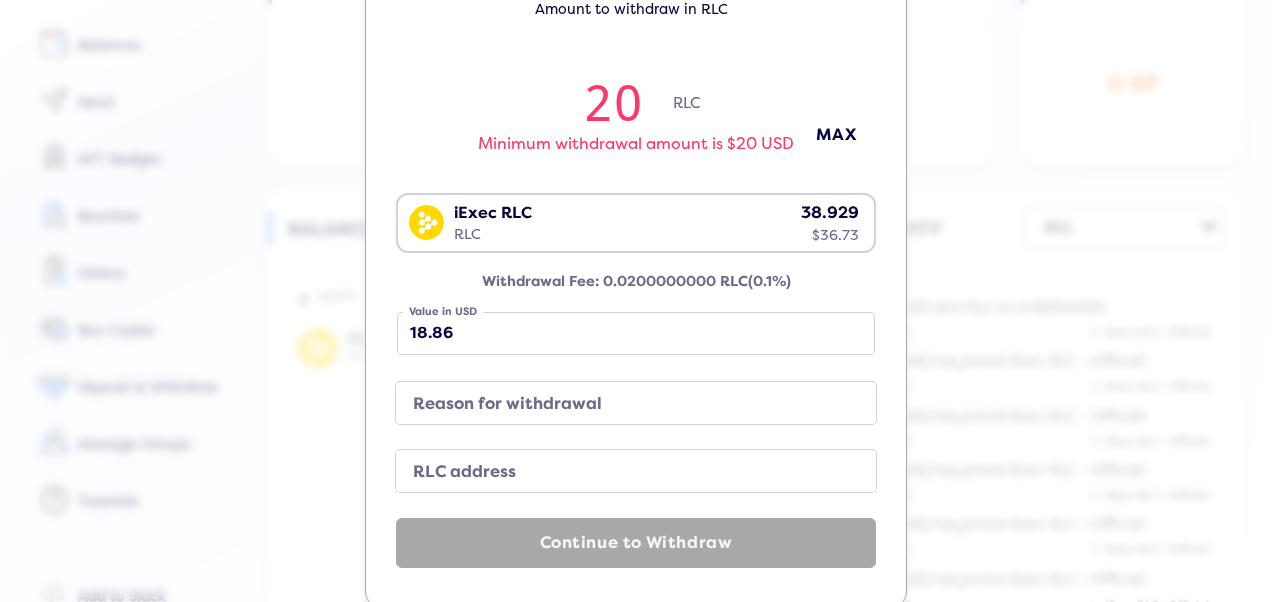 type on "2" 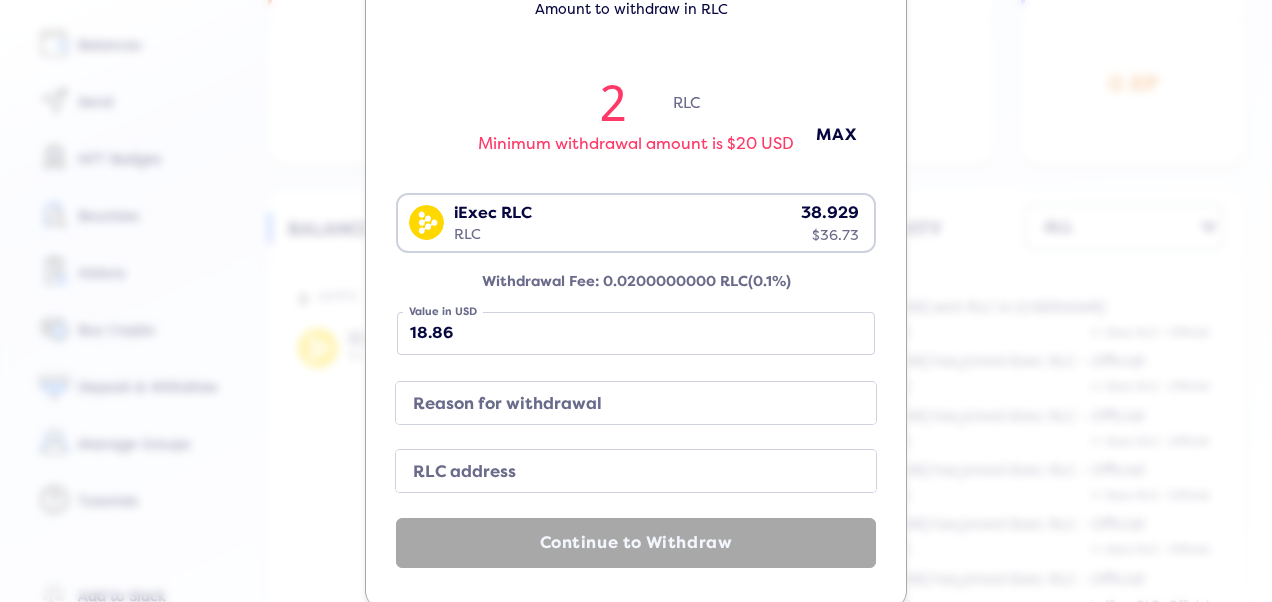 type on "1.88" 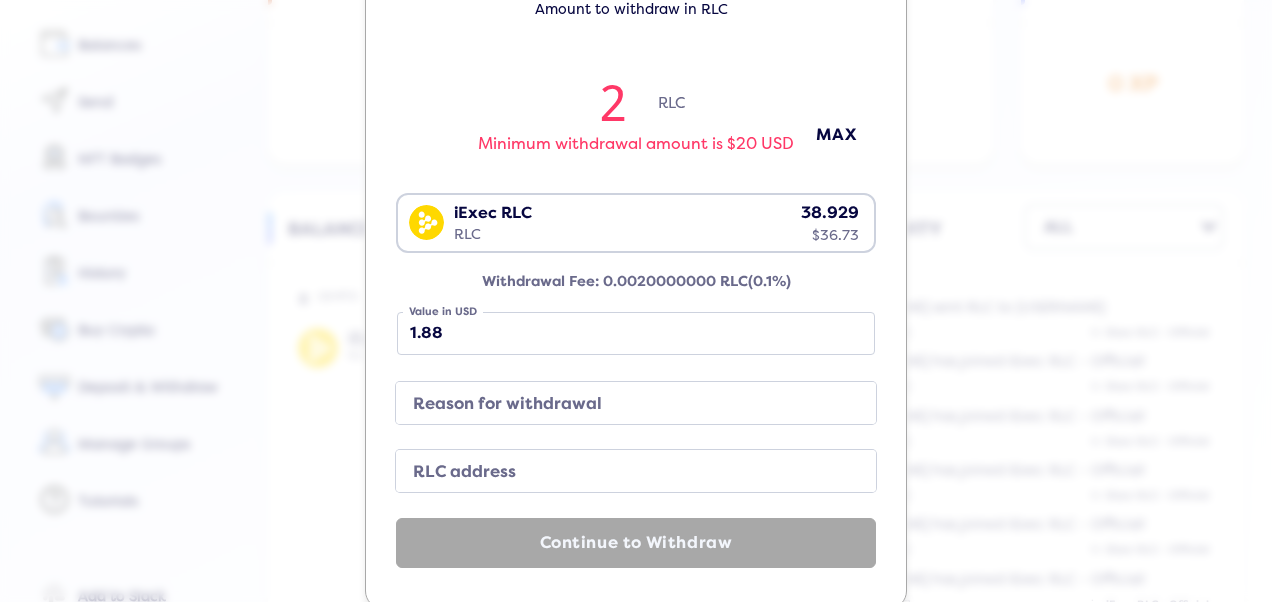 type on "26" 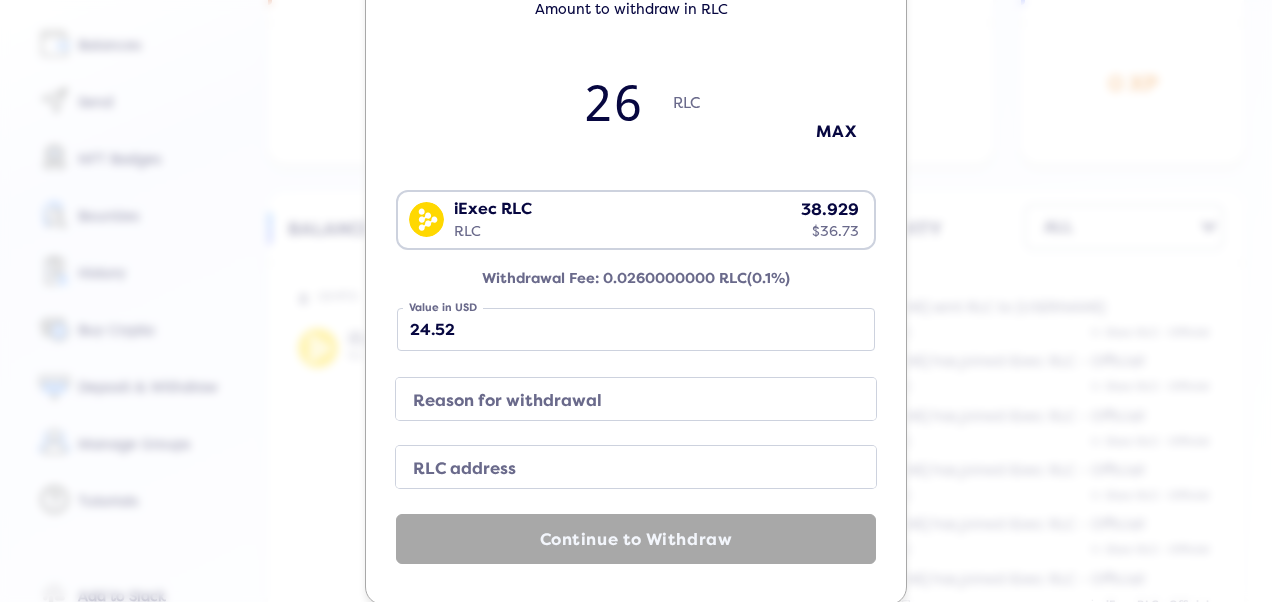 type on "2" 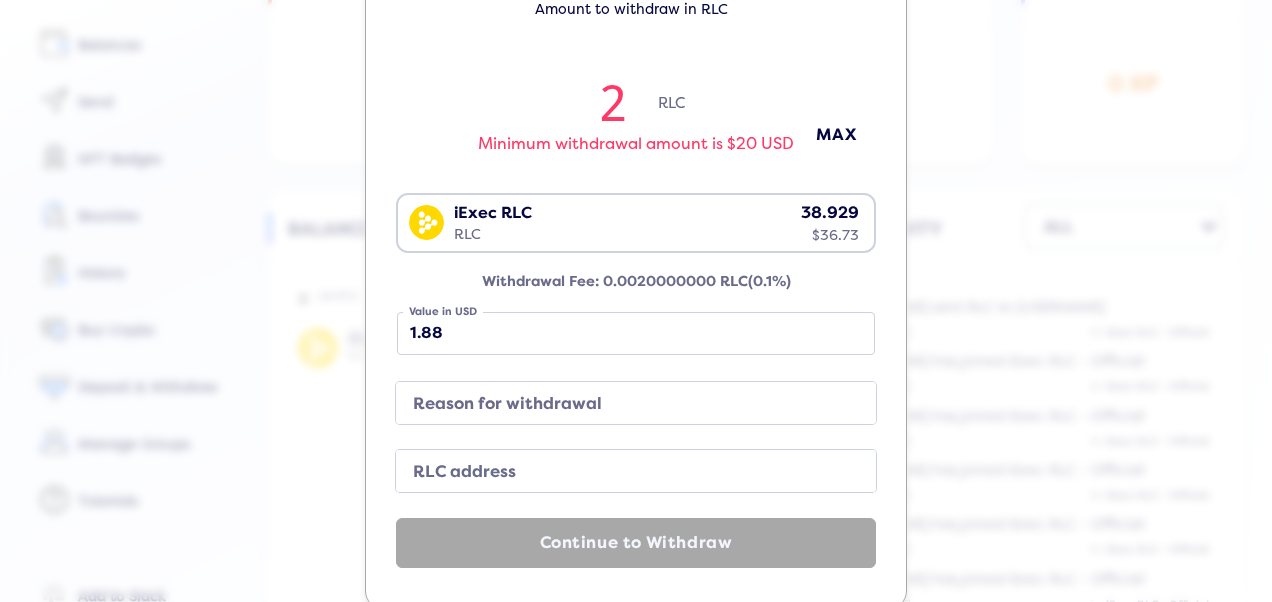 type on "27" 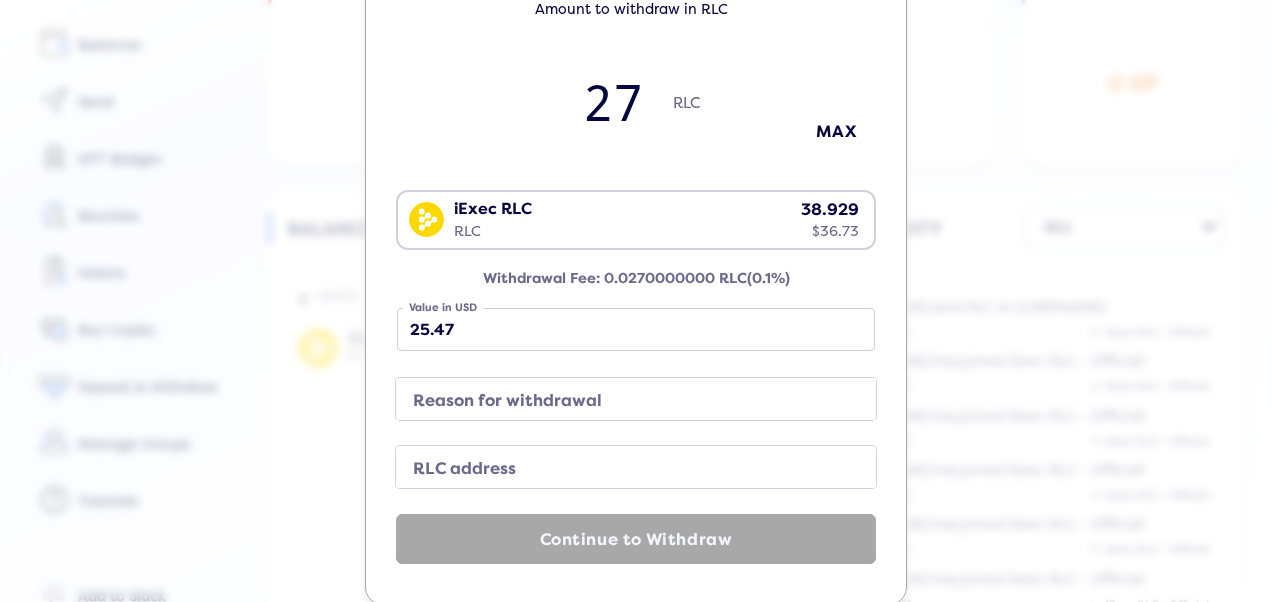 type on "27" 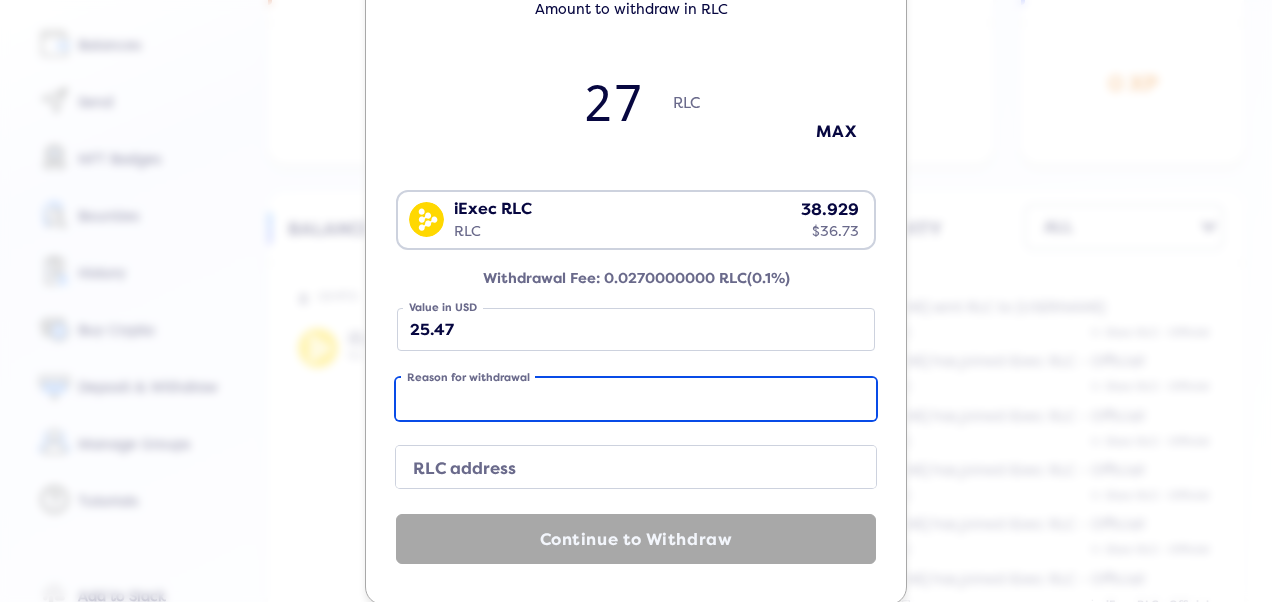 click on "Reason for withdrawal" at bounding box center [636, 399] 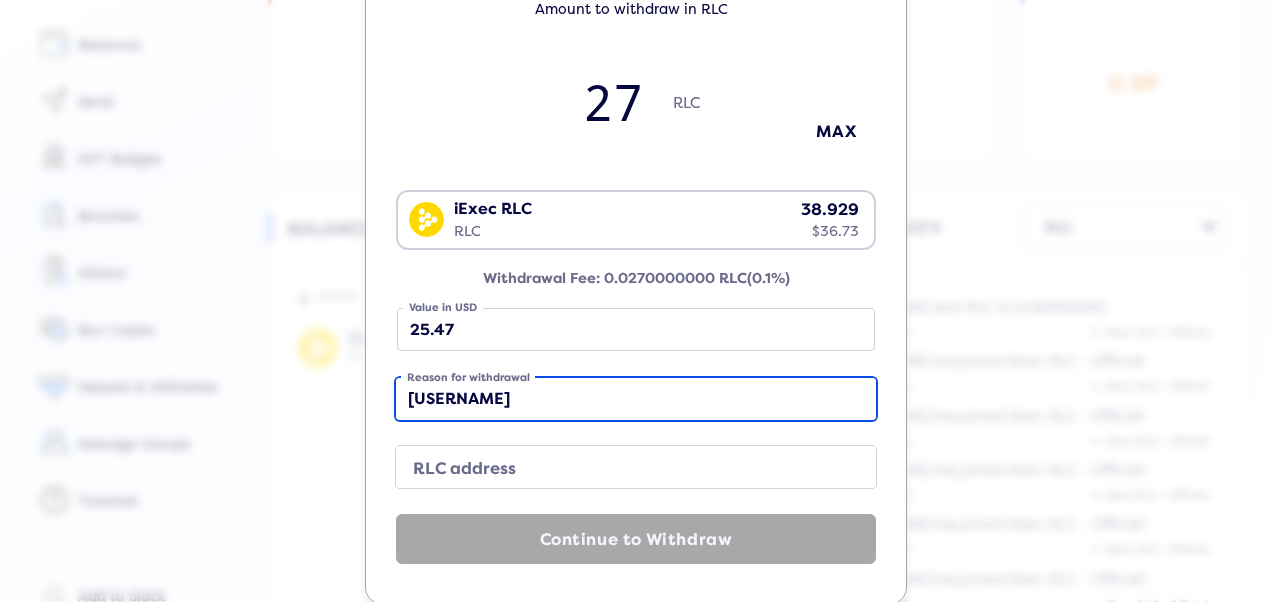 type on "[USERNAME]" 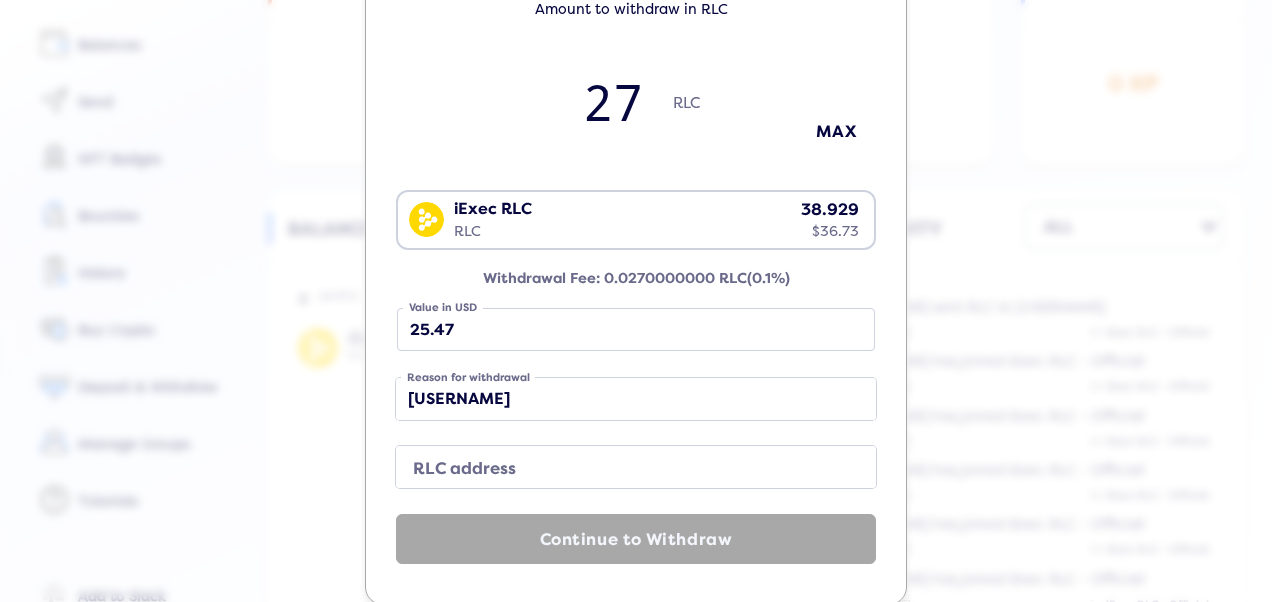 click on "RLC address" at bounding box center (620, 469) 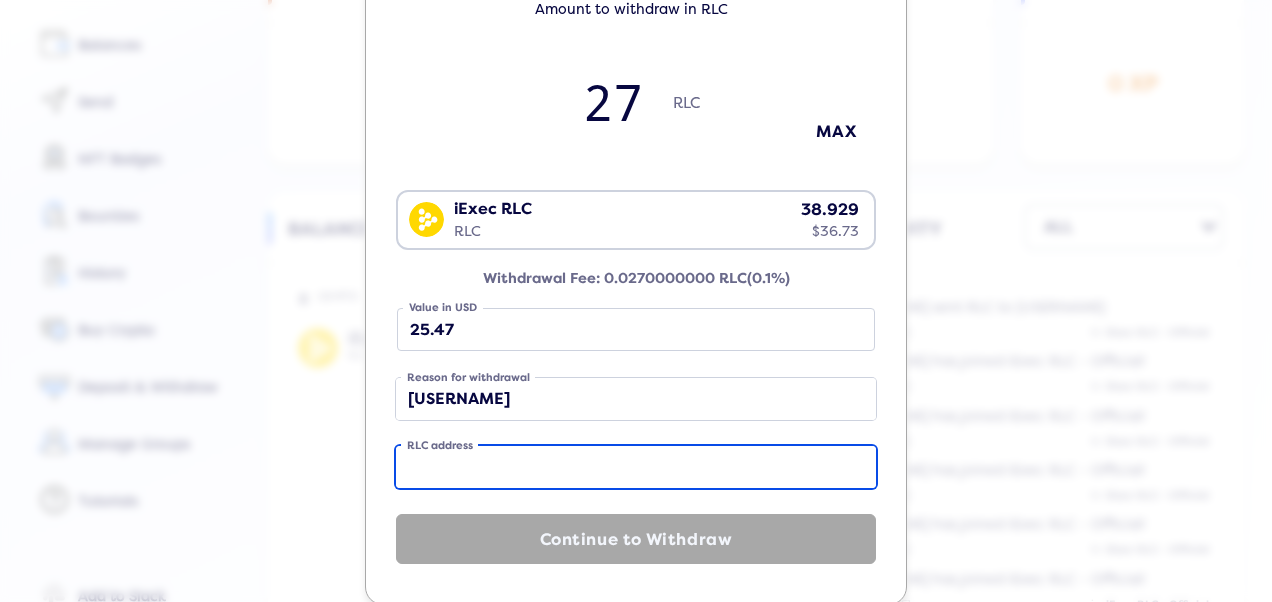 click on "RLC address" at bounding box center (636, 467) 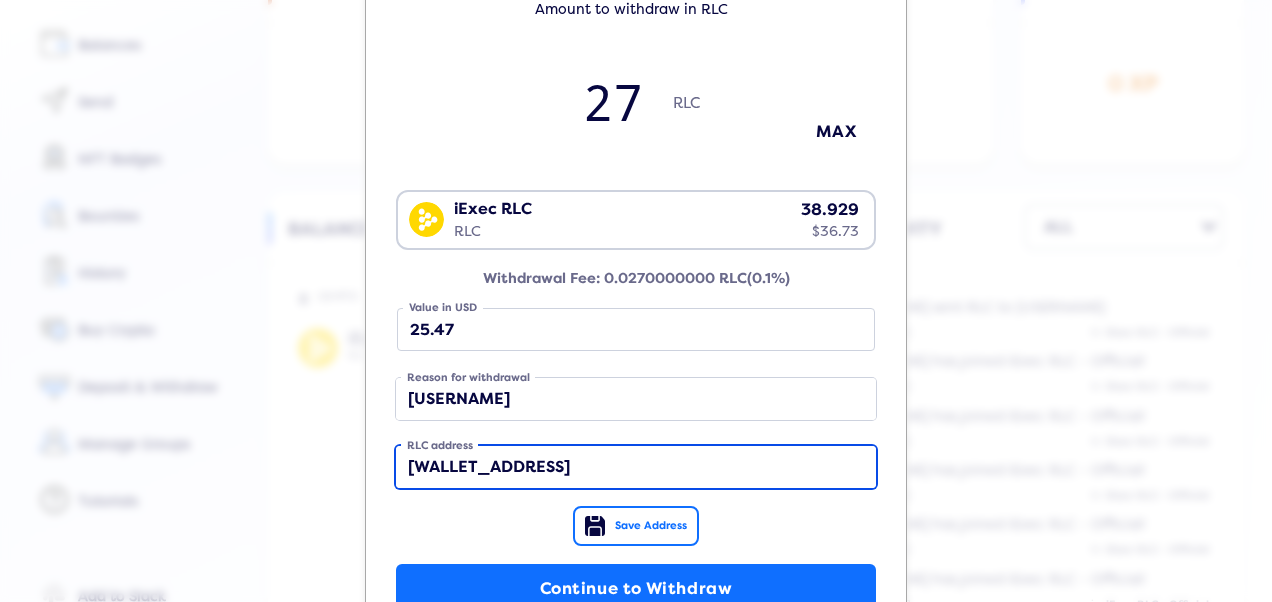 type on "[WALLET_ADDRESS]" 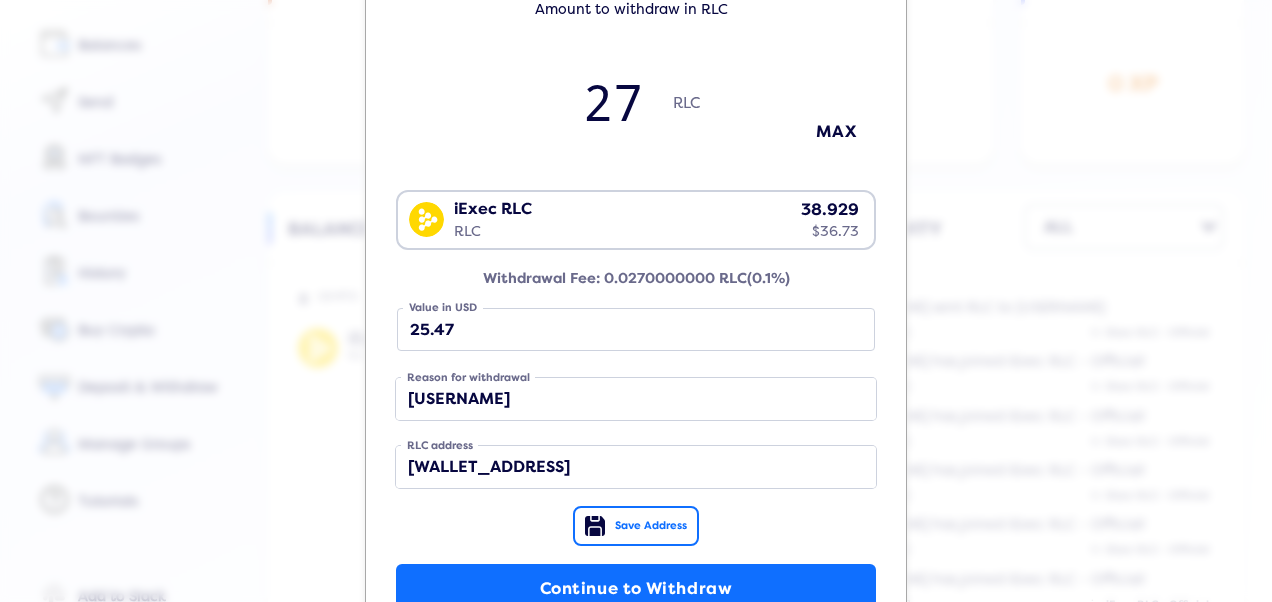 click on "Save Address" at bounding box center [651, 526] 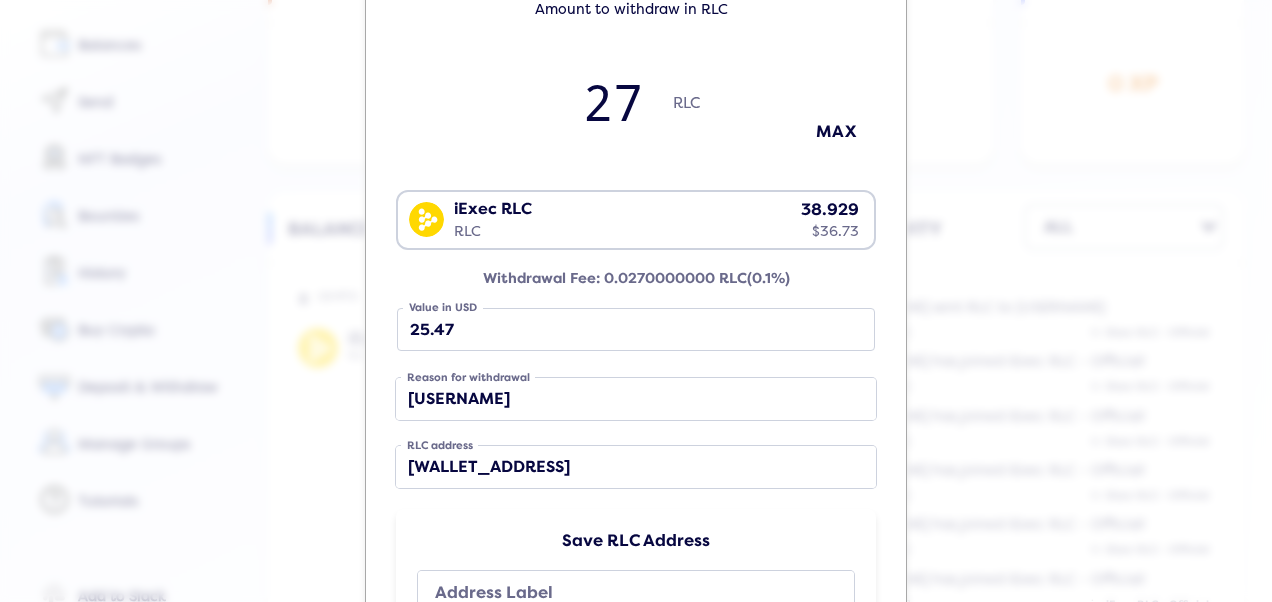 click on "Save RLC Address Address Label [WALLET_ADDRESS] RLC address Save Cancel" at bounding box center [636, 630] 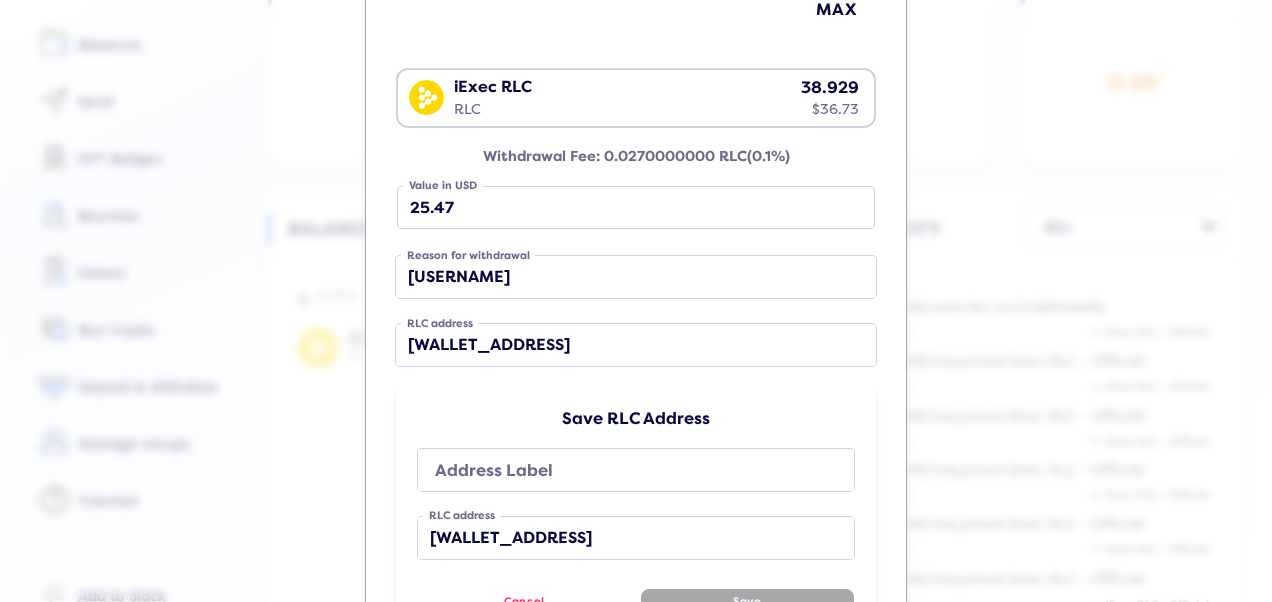 scroll, scrollTop: 444, scrollLeft: 0, axis: vertical 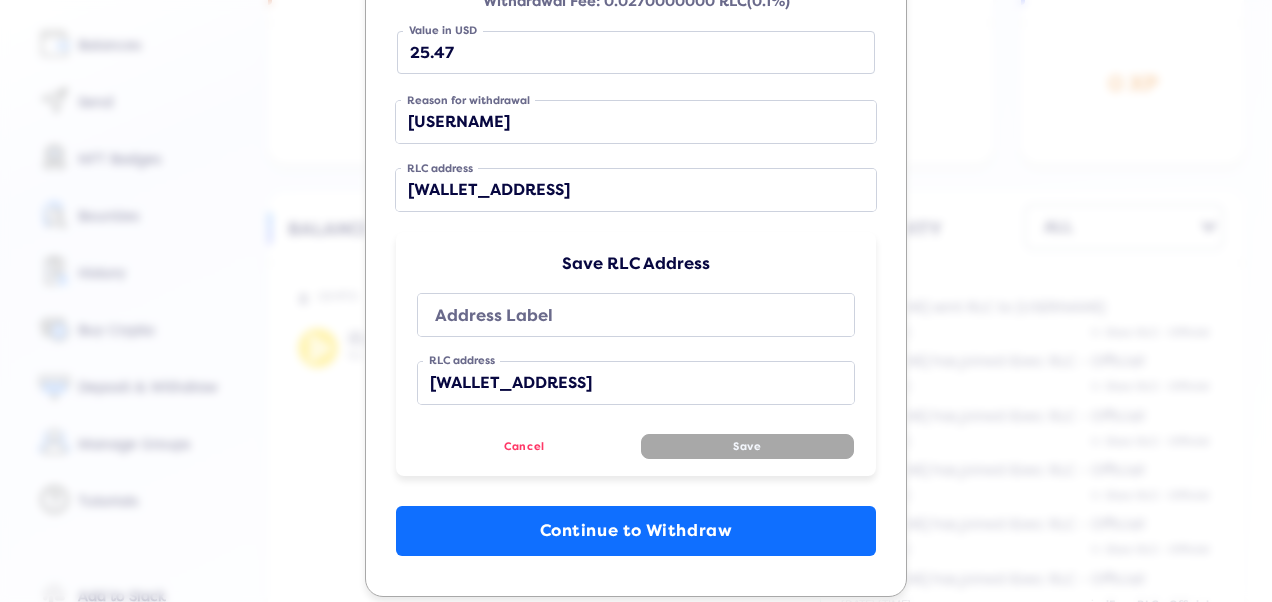 click on "Address Label" at bounding box center (622, 316) 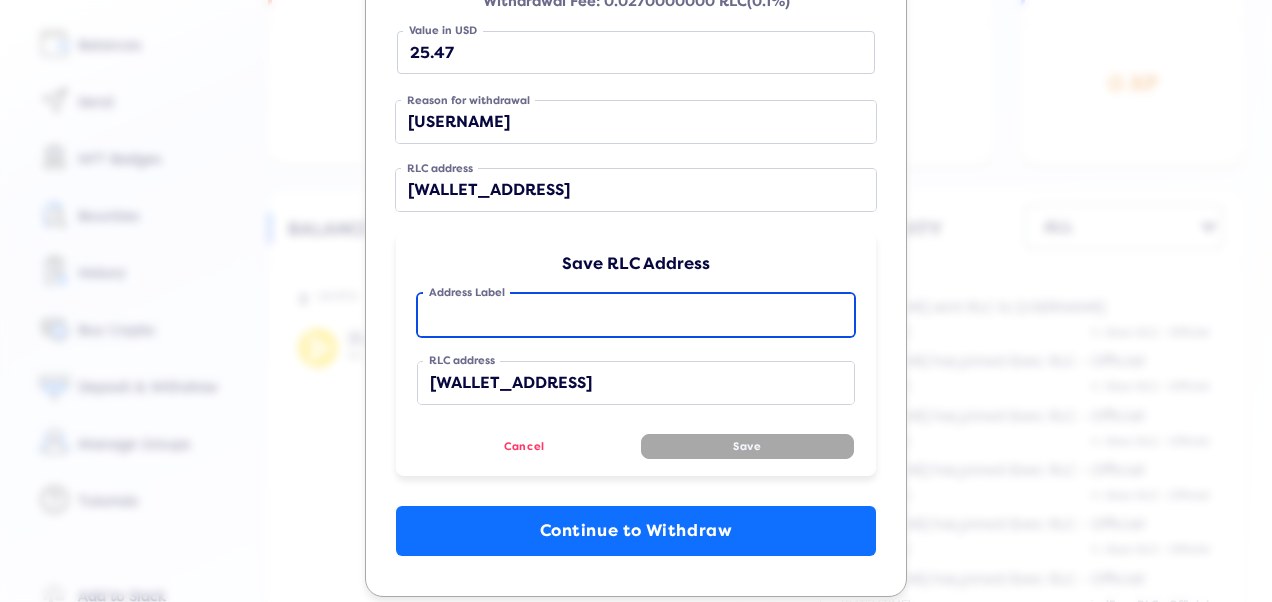 click on "Address Label" at bounding box center (636, 315) 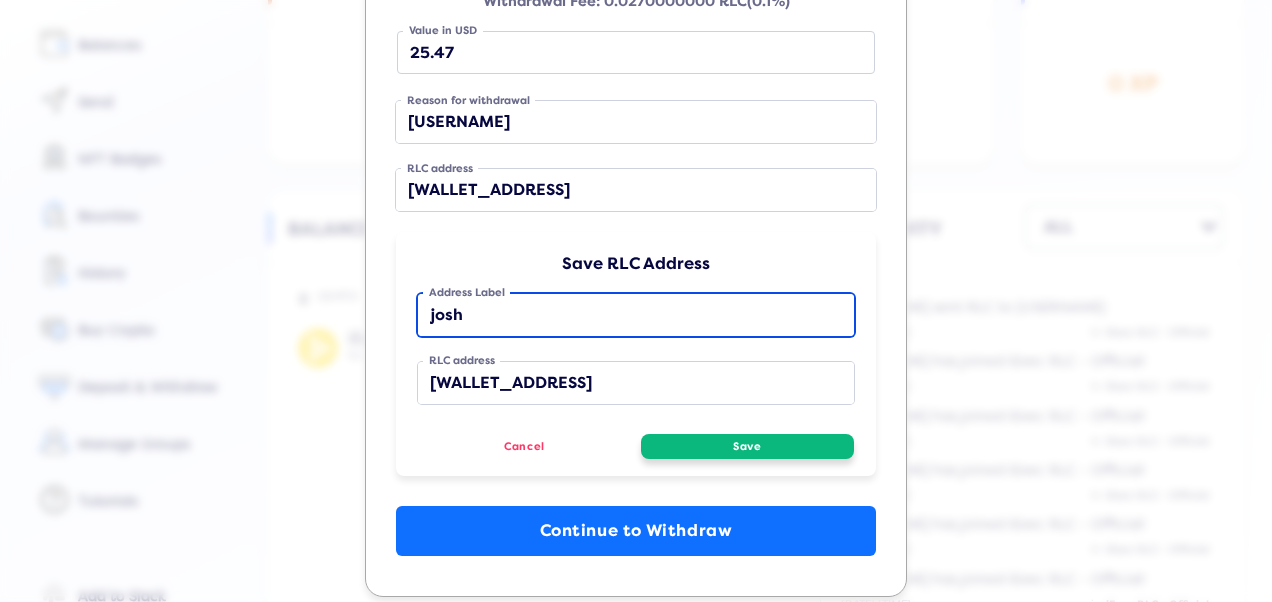 type on "josh" 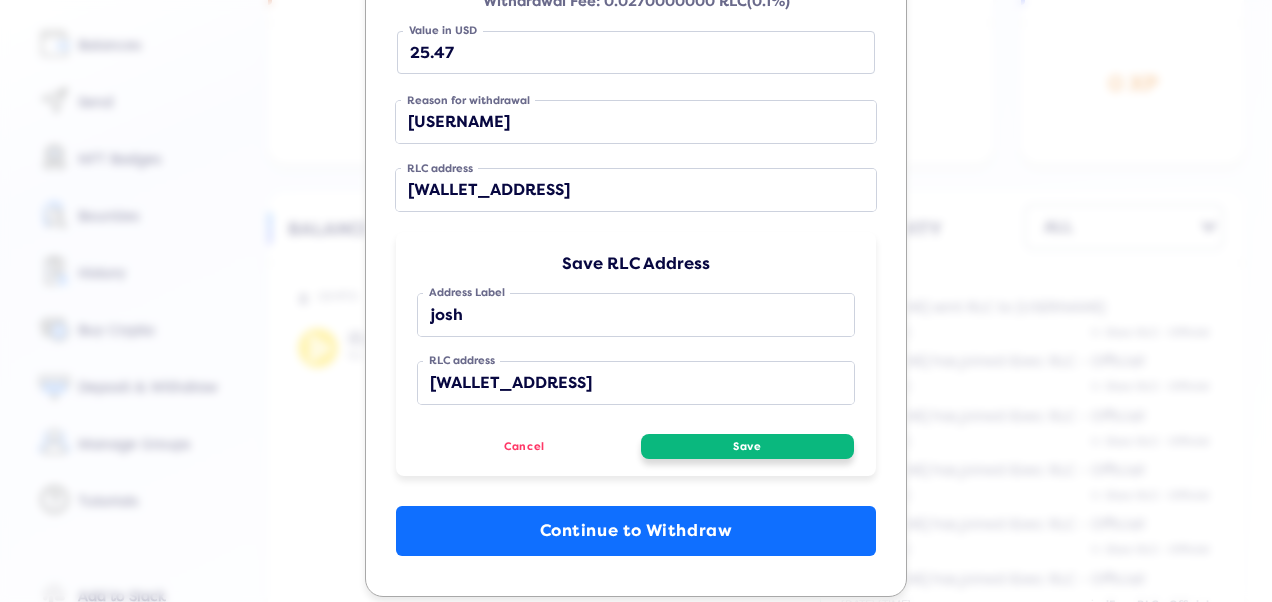 click on "Save" 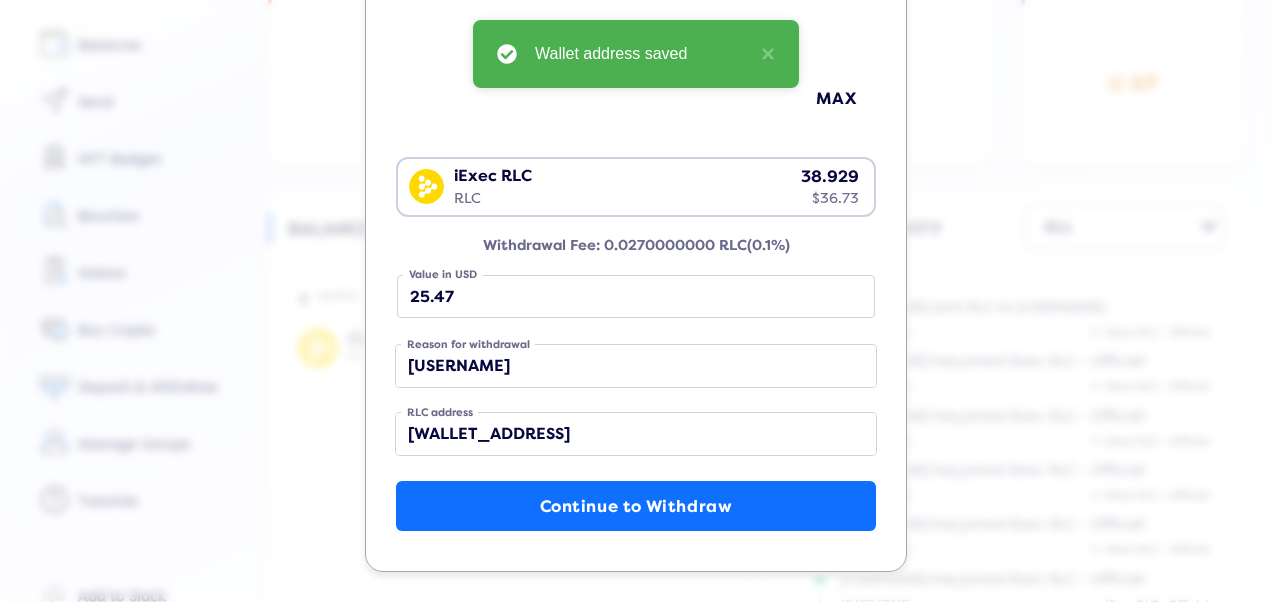 scroll, scrollTop: 199, scrollLeft: 0, axis: vertical 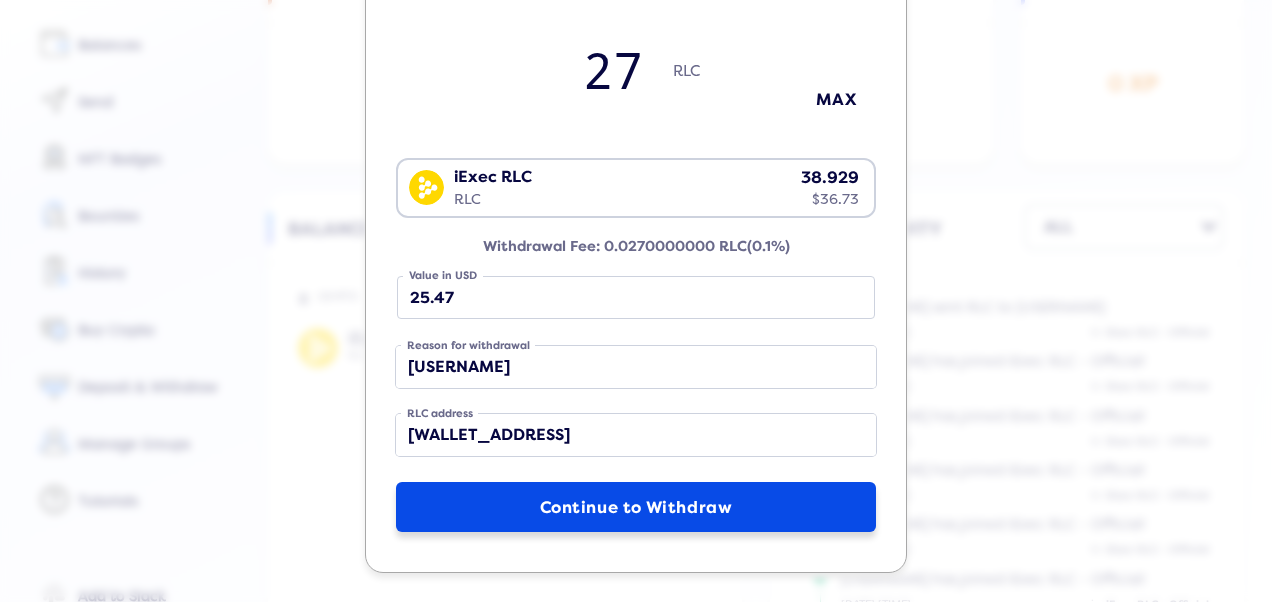 click on "Continue to Withdraw" 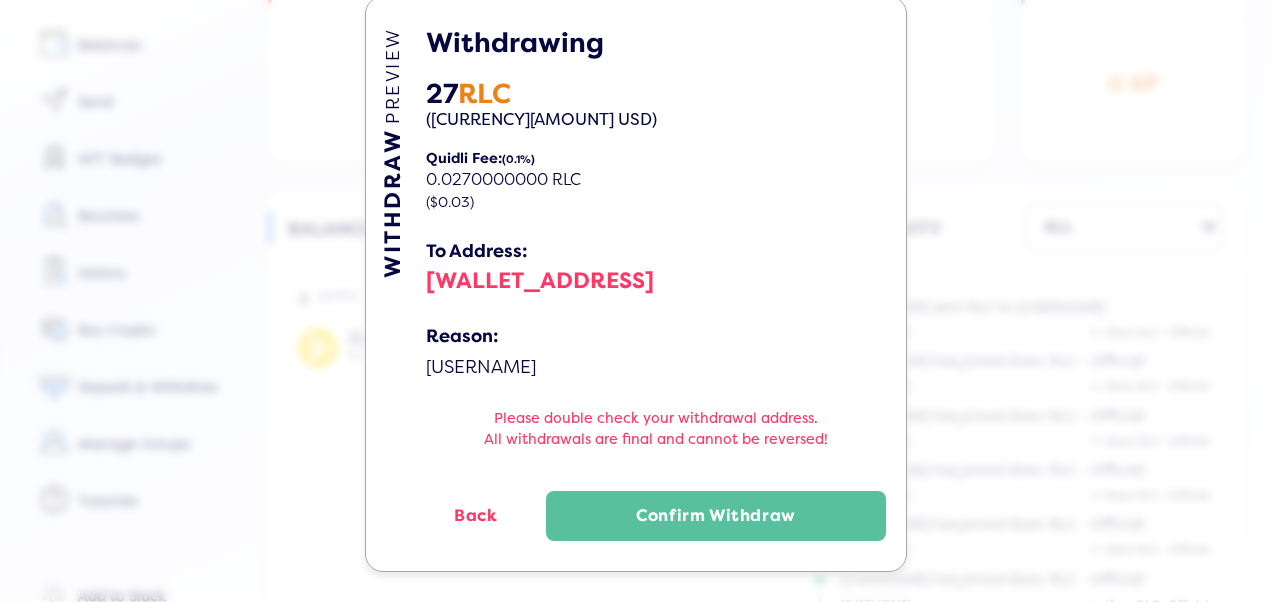 scroll, scrollTop: 74, scrollLeft: 0, axis: vertical 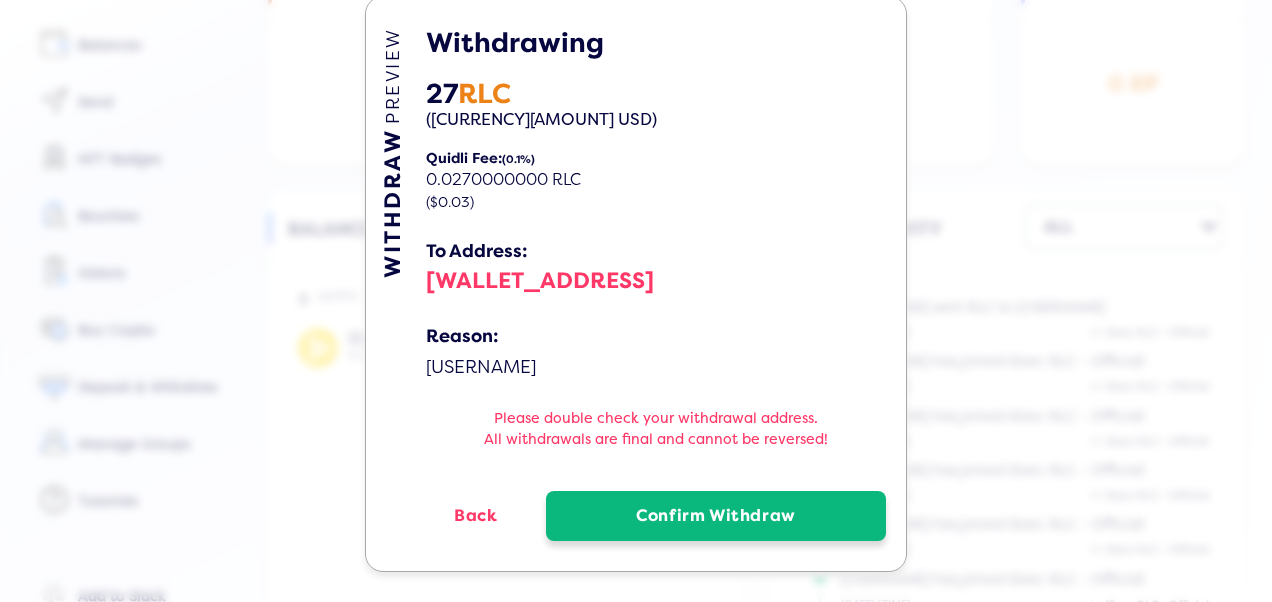 click on "Confirm Withdraw" at bounding box center (716, 516) 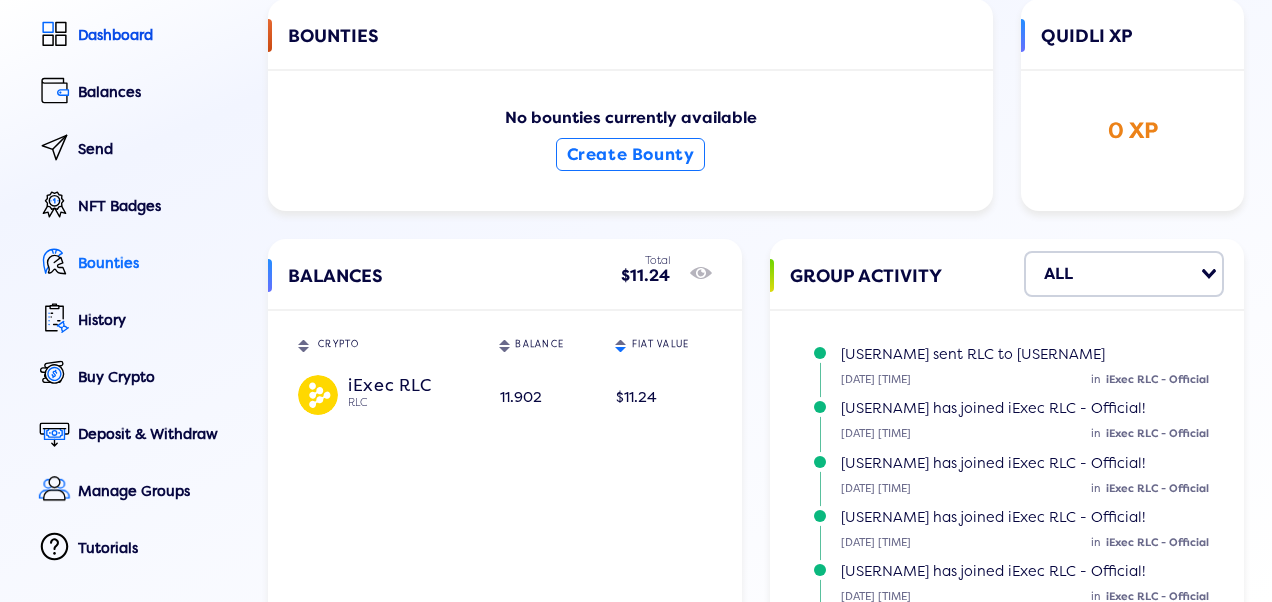 scroll, scrollTop: 65, scrollLeft: 0, axis: vertical 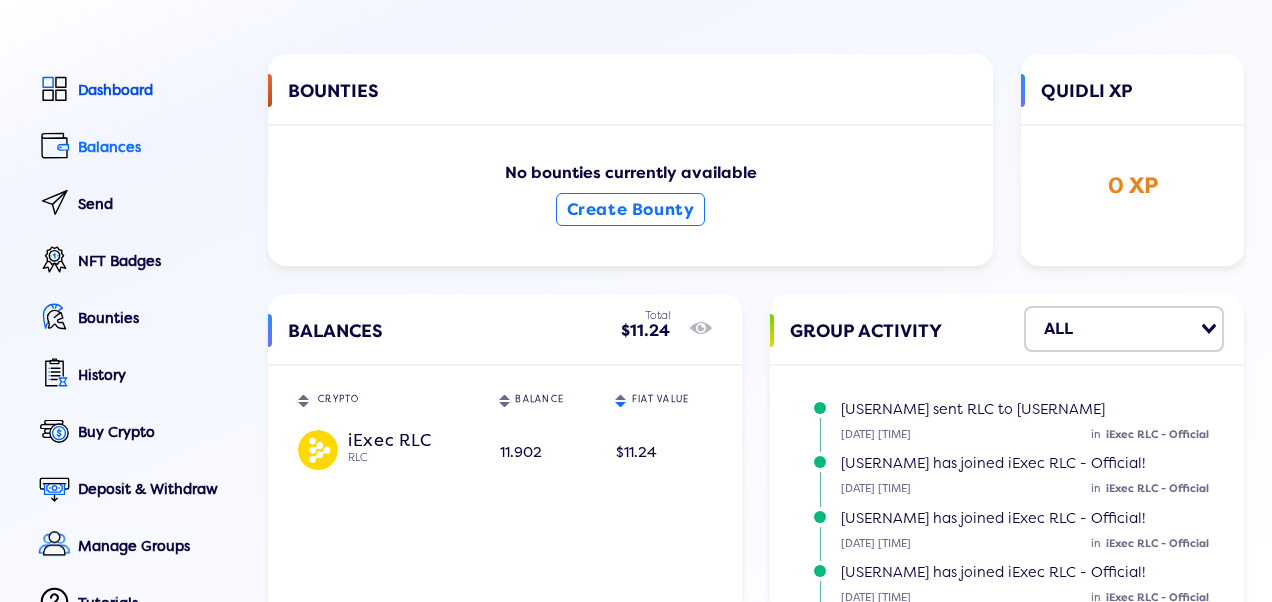 click on "Balances" 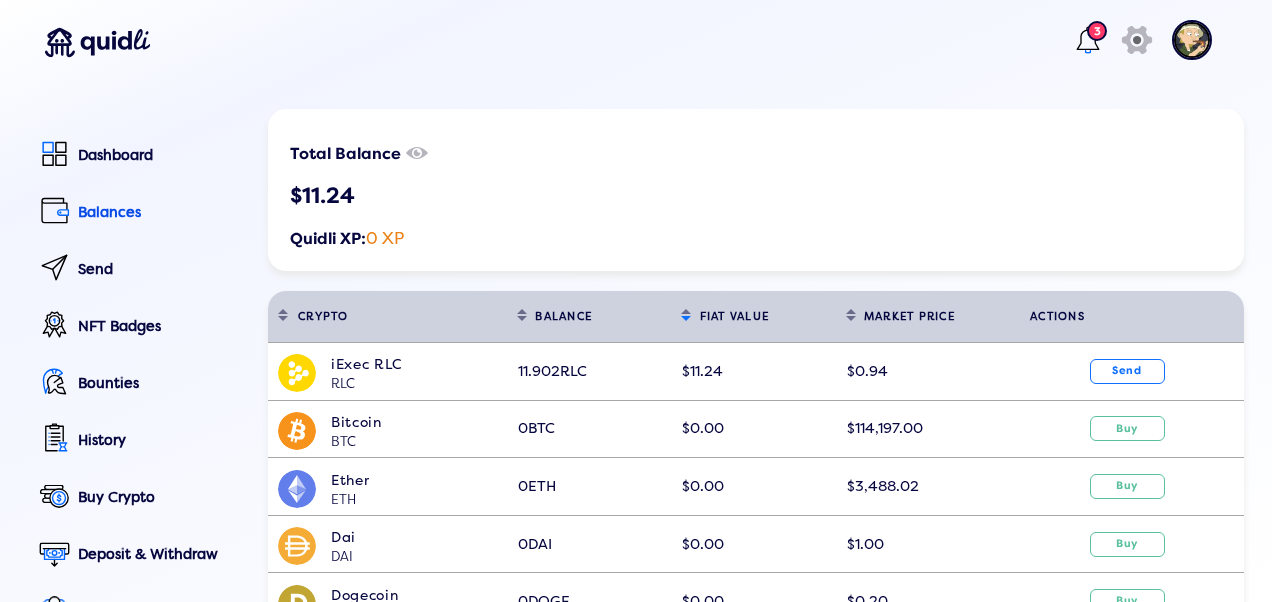 scroll, scrollTop: 2, scrollLeft: 0, axis: vertical 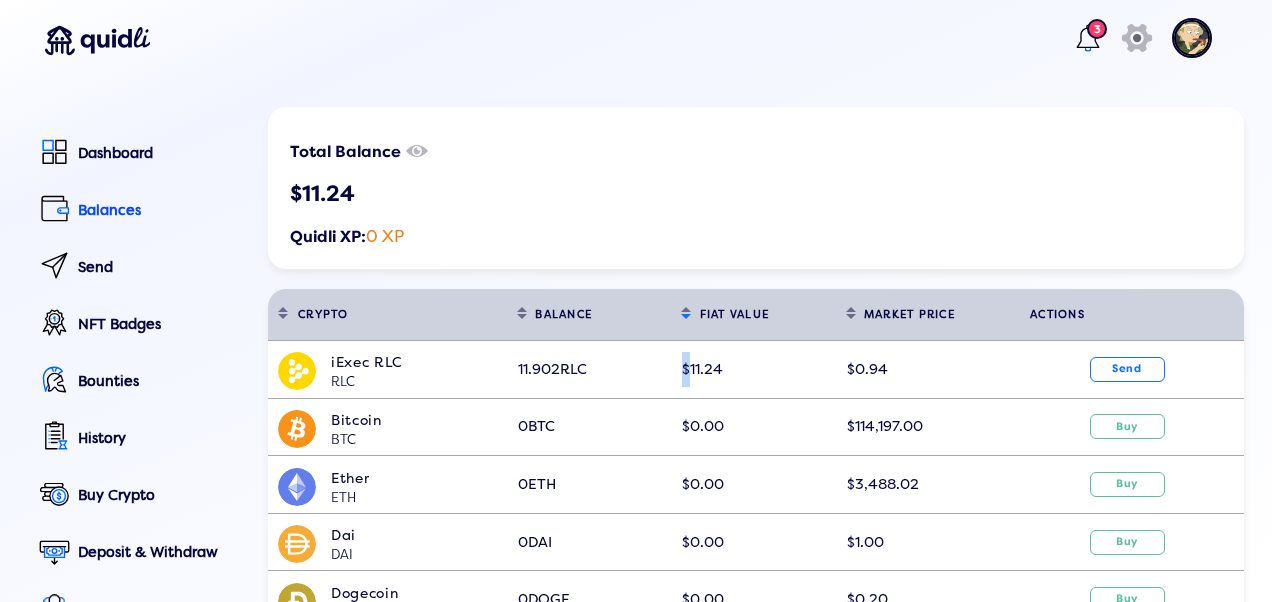 drag, startPoint x: 620, startPoint y: 374, endPoint x: 914, endPoint y: 288, distance: 306.3201 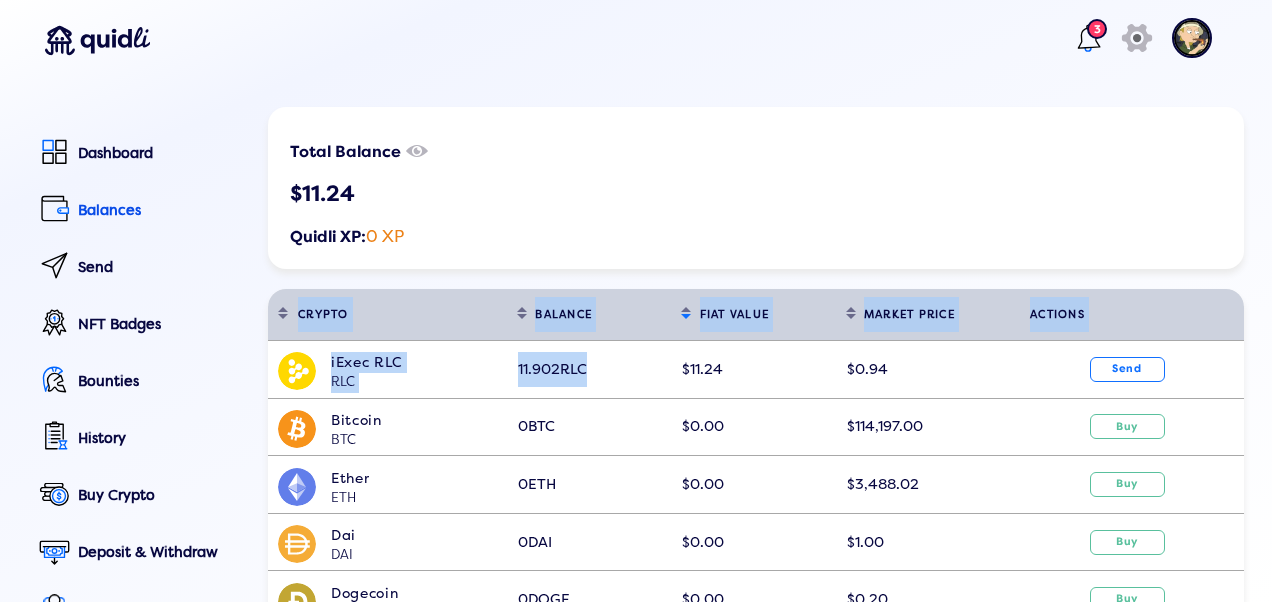 drag, startPoint x: 914, startPoint y: 288, endPoint x: 1071, endPoint y: 34, distance: 298.6051 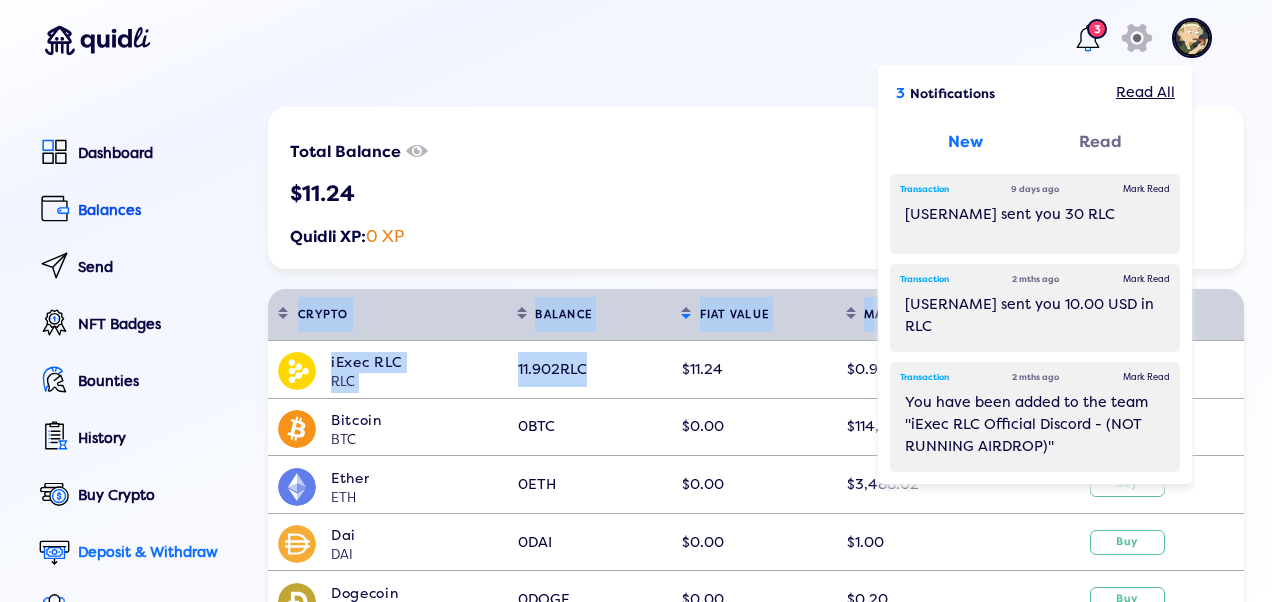 click on "Deposit & Withdraw" 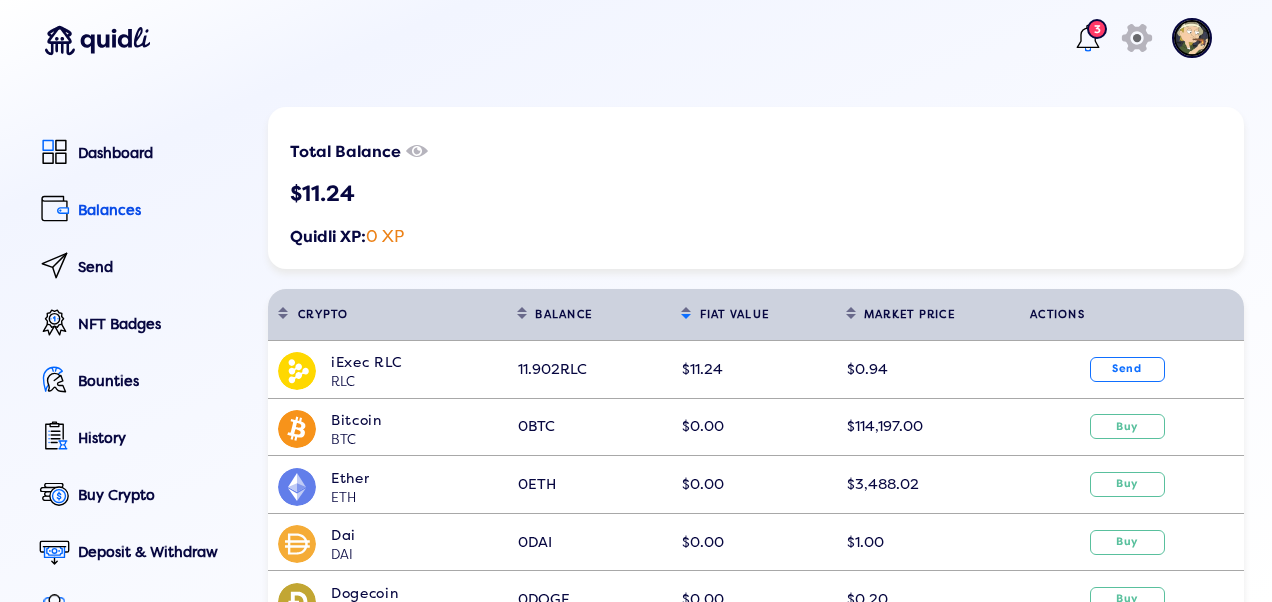 click on "Deposit Withdraw Amount to deposit in RLC RLC iExec RLC RLC 11.902 $11.24 Loading...  Deposit value in USD  View Deposit Details" 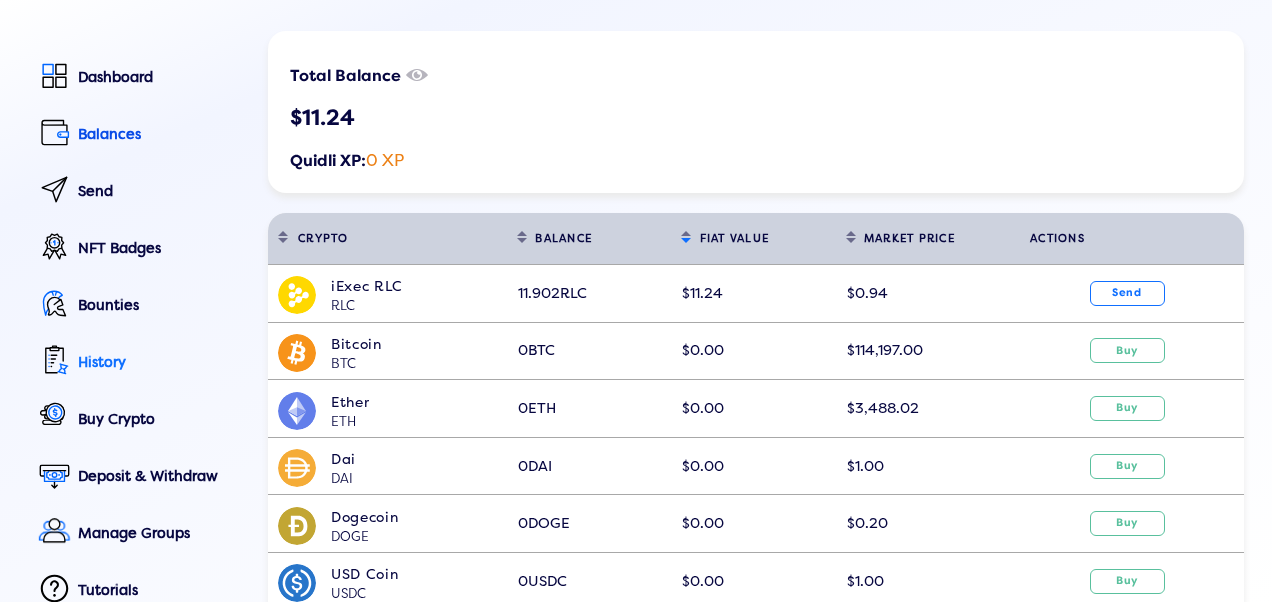 scroll, scrollTop: 0, scrollLeft: 0, axis: both 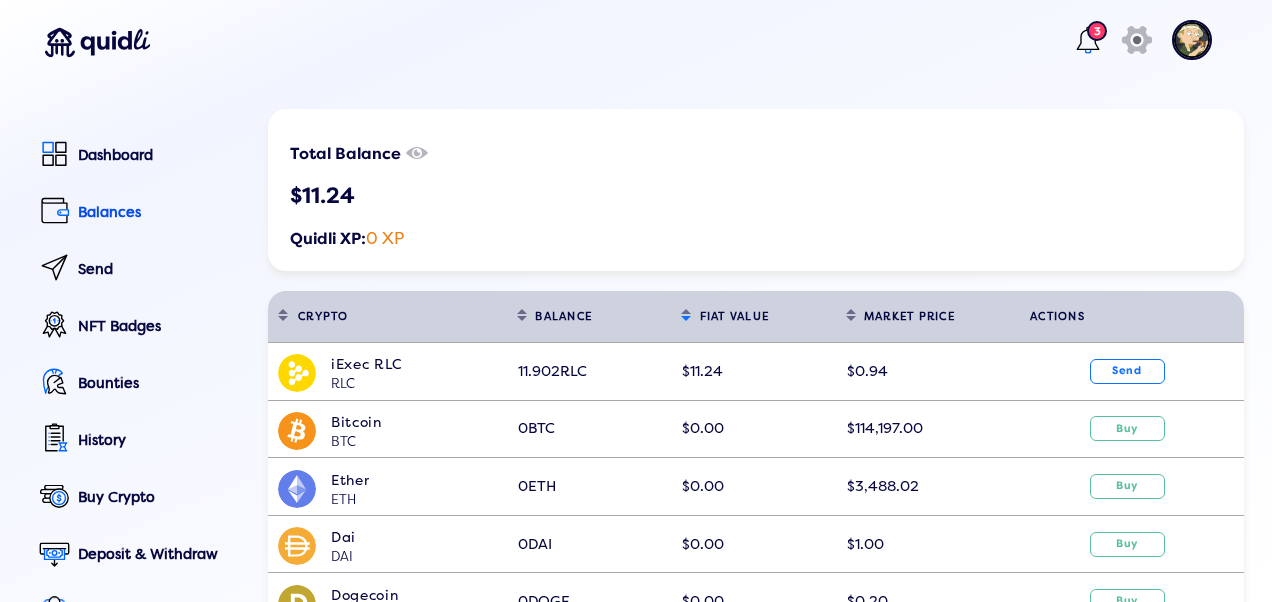 click on "3" at bounding box center [1097, 31] 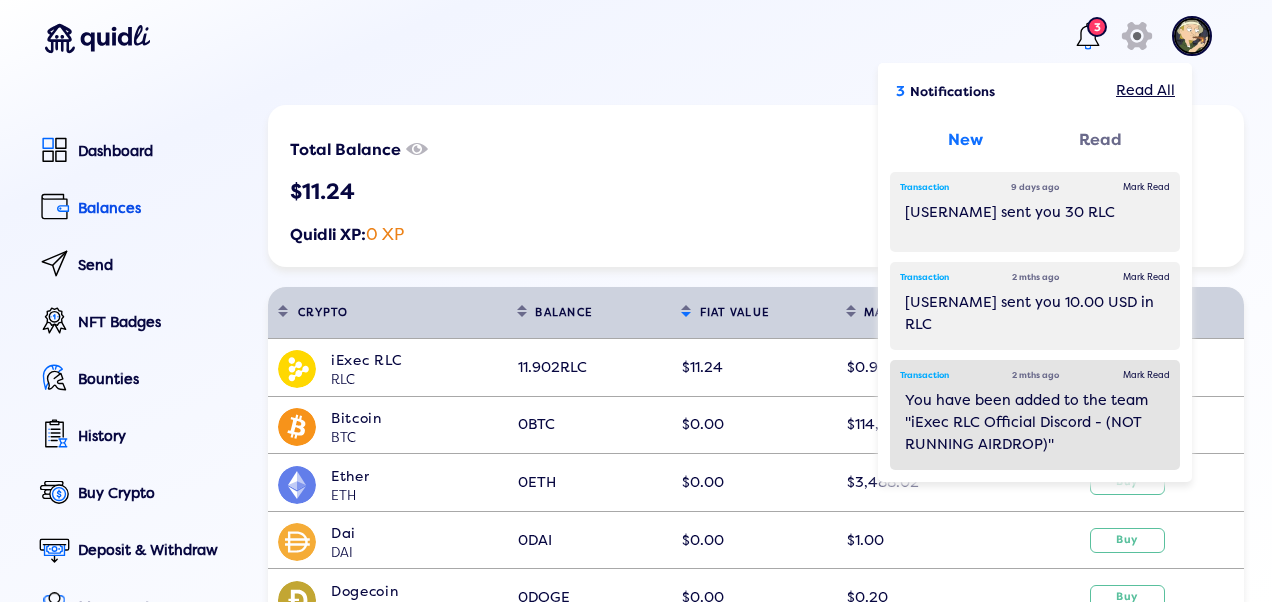 scroll, scrollTop: 0, scrollLeft: 0, axis: both 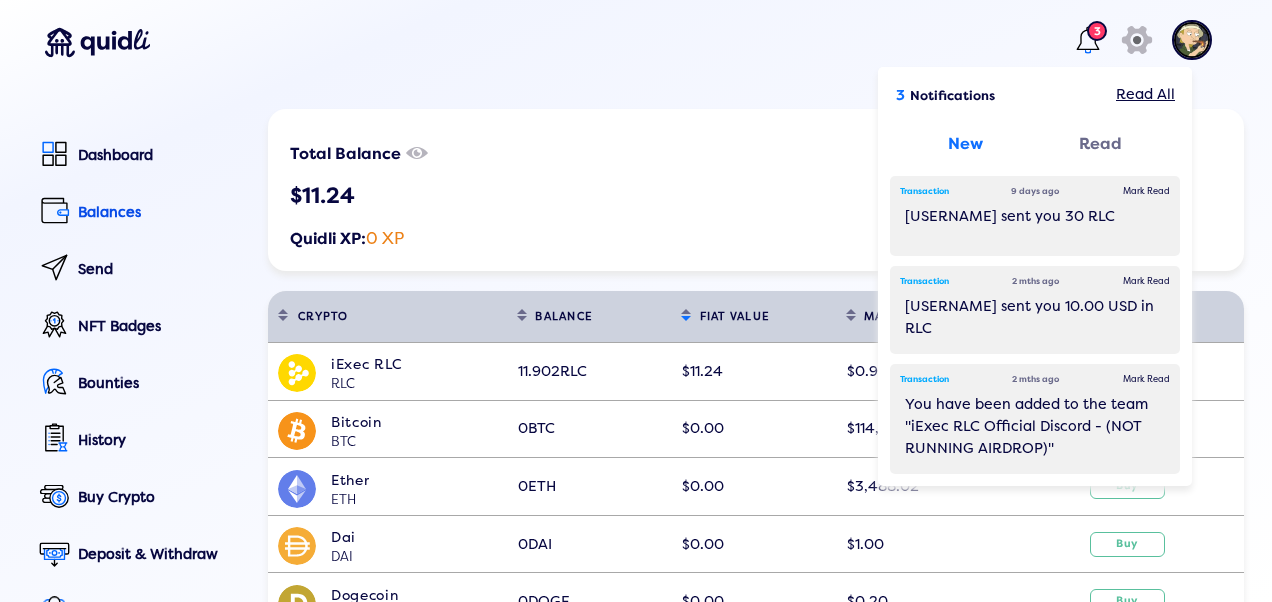 click on "$11.24" at bounding box center [756, 197] 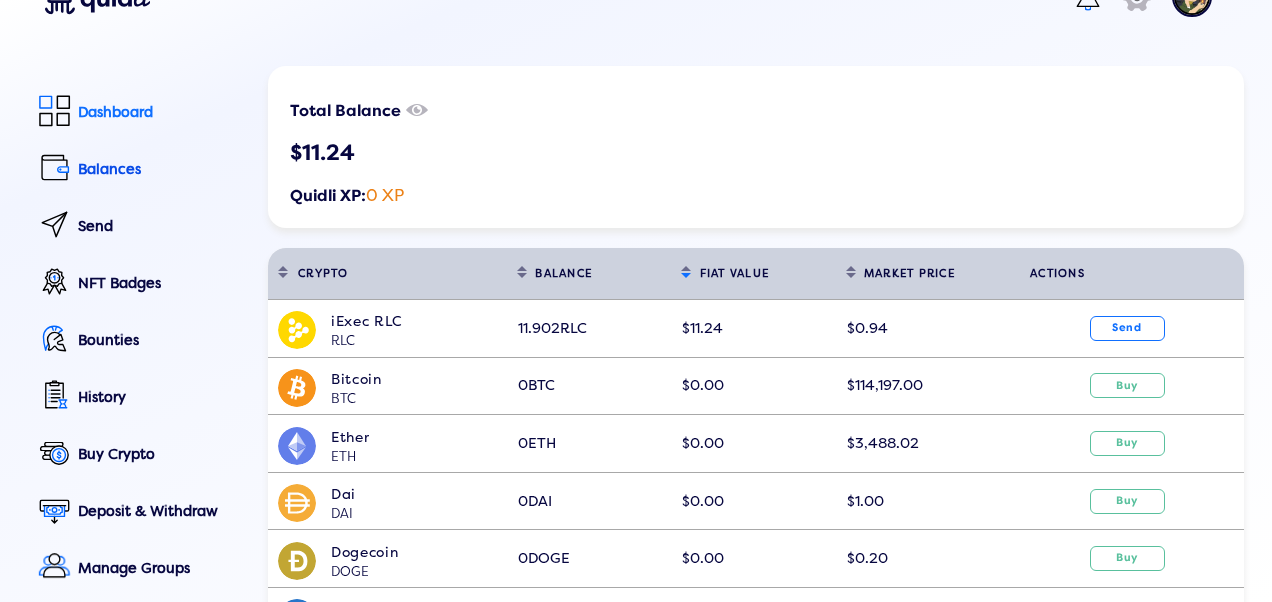 scroll, scrollTop: 0, scrollLeft: 0, axis: both 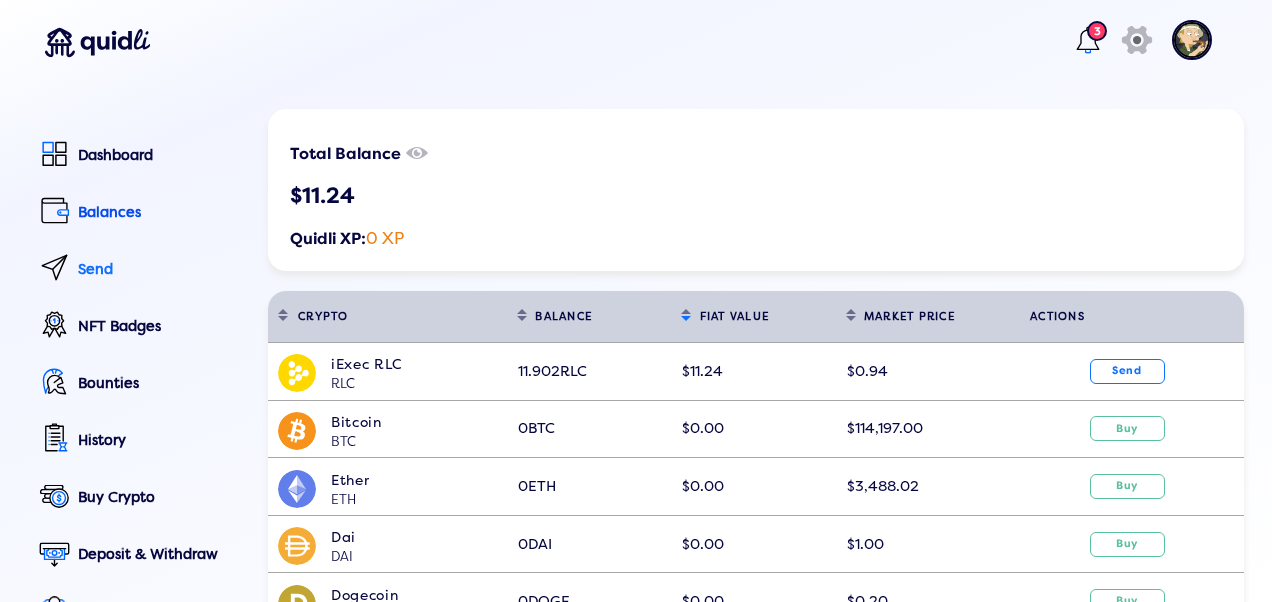 click at bounding box center [54, 266] 